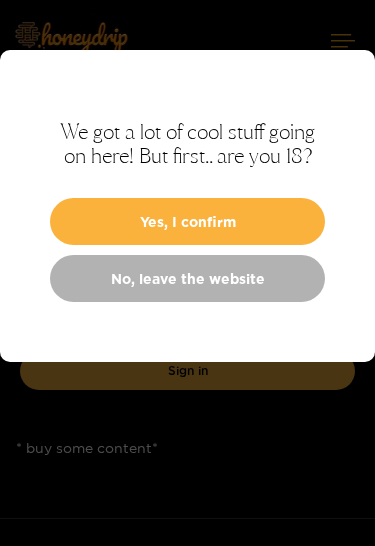 scroll, scrollTop: 0, scrollLeft: 0, axis: both 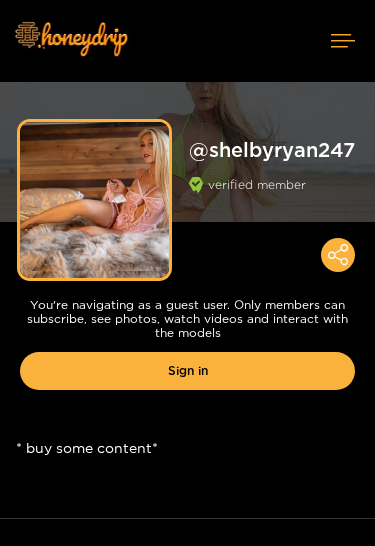 click on "Sign in" at bounding box center (187, 371) 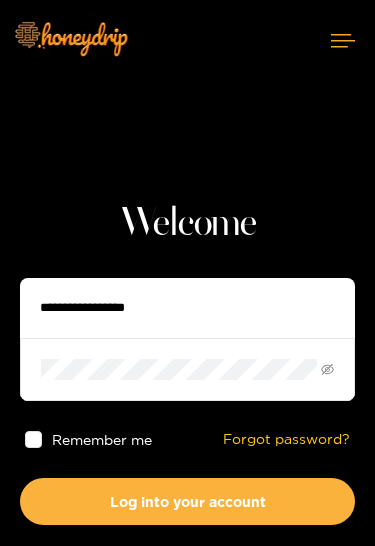 click at bounding box center (187, 308) 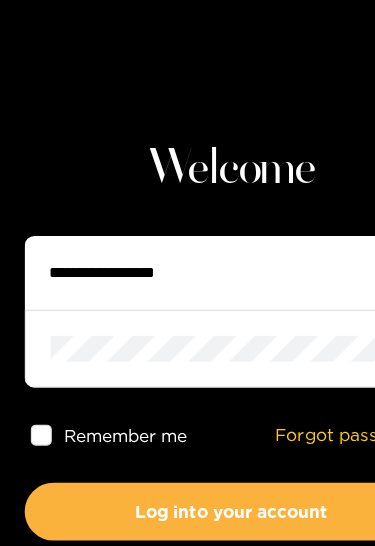 type on "**********" 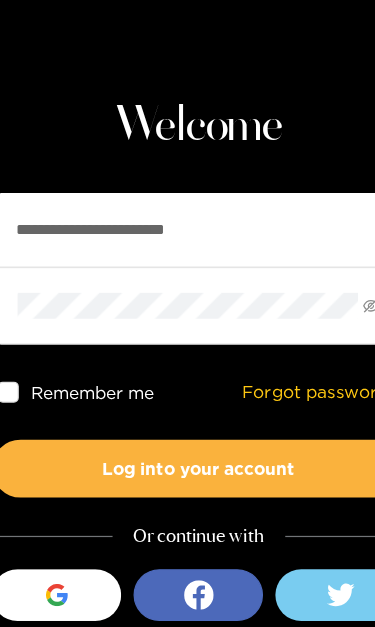 scroll, scrollTop: 84, scrollLeft: 0, axis: vertical 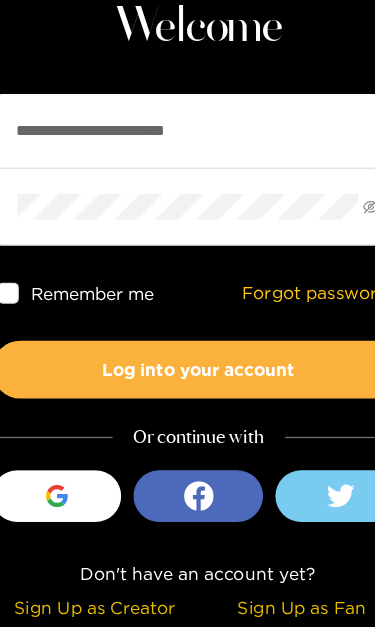 click on "Log into your account" at bounding box center [187, 417] 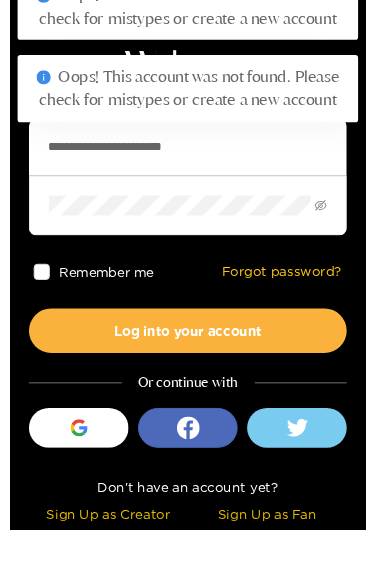 scroll, scrollTop: 140, scrollLeft: 0, axis: vertical 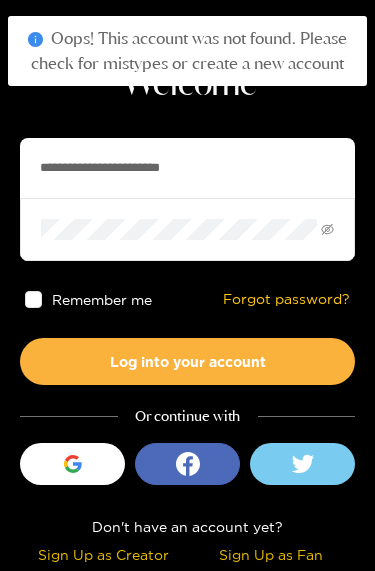 click on "Sign Up as Fan" at bounding box center [272, 554] 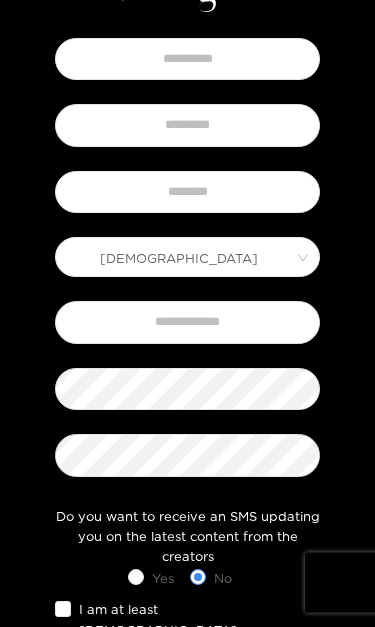 scroll, scrollTop: 459, scrollLeft: 0, axis: vertical 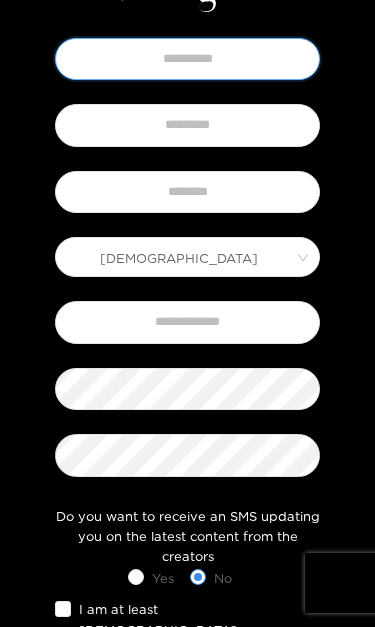 click at bounding box center [187, 59] 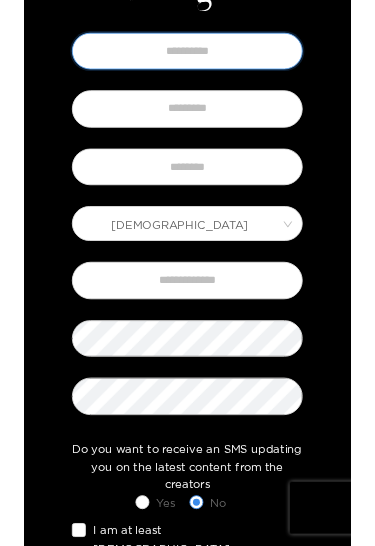 scroll, scrollTop: 387, scrollLeft: 0, axis: vertical 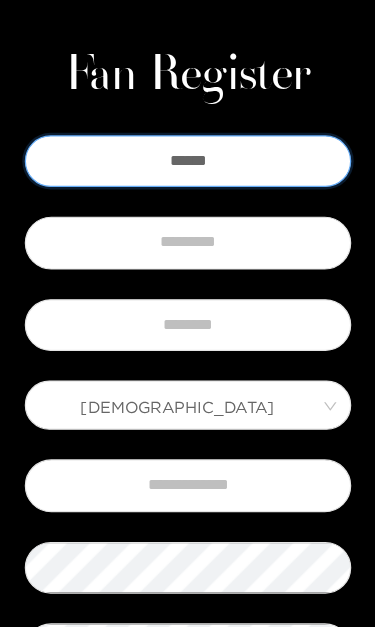 type on "******" 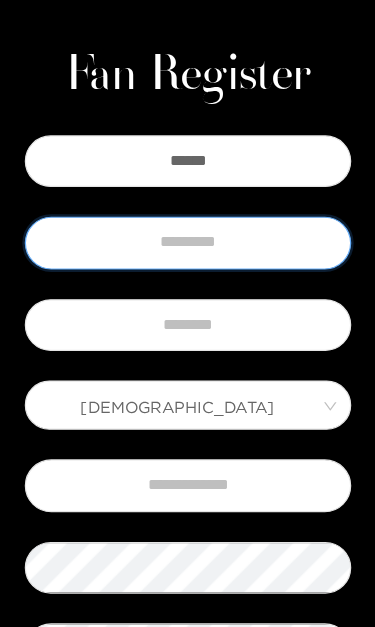 click at bounding box center [187, 197] 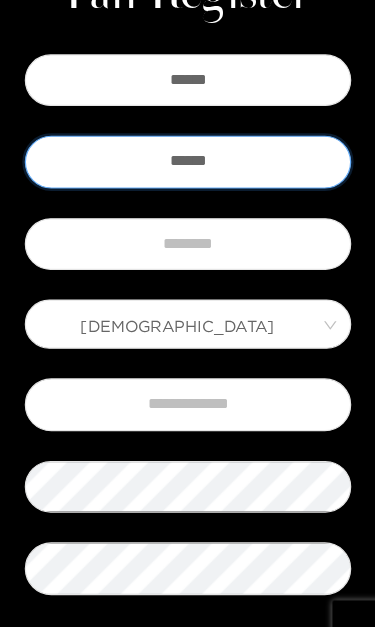type on "******" 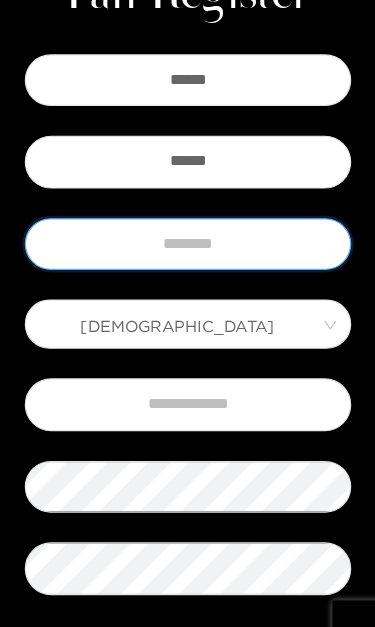 click at bounding box center [187, 264] 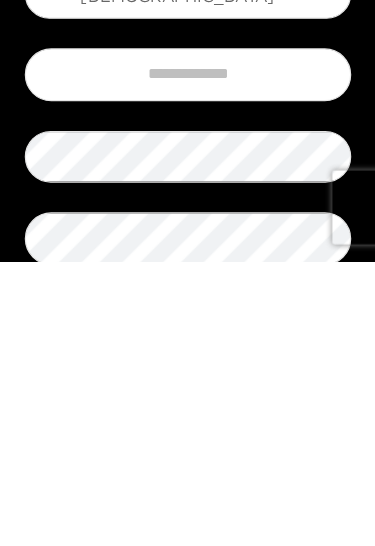 scroll, scrollTop: 414, scrollLeft: 0, axis: vertical 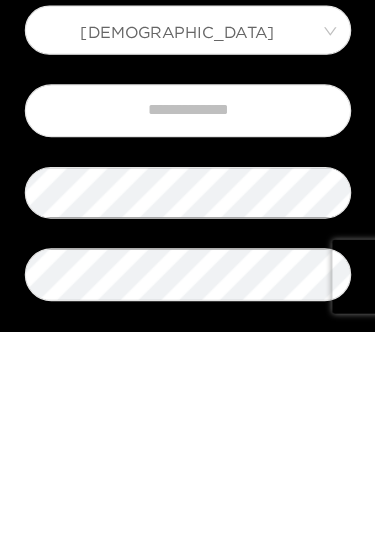 type on "**********" 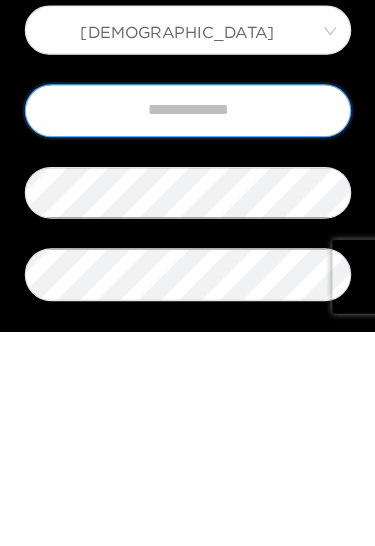 click at bounding box center [187, 367] 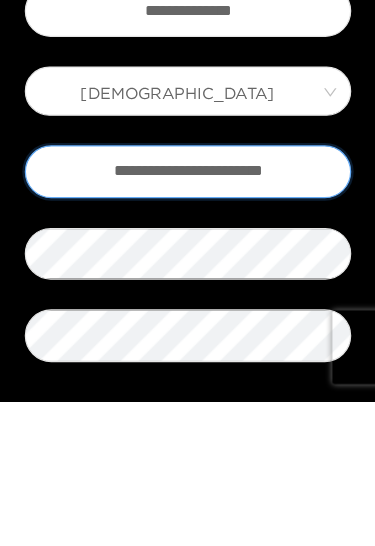 type on "**********" 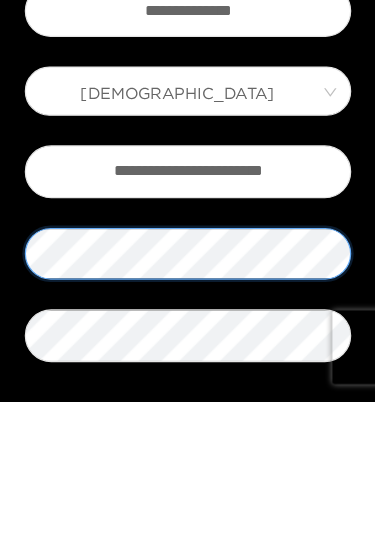 scroll, scrollTop: 440, scrollLeft: 0, axis: vertical 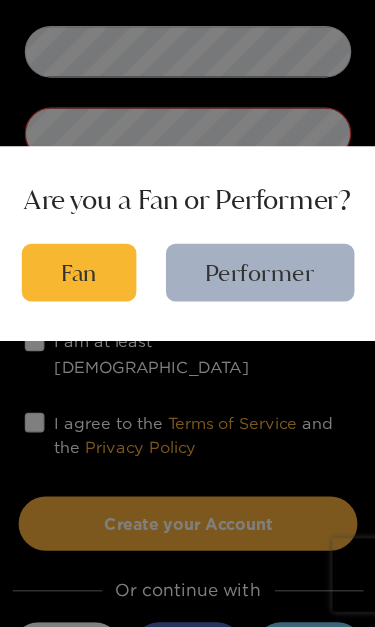 click on "Fan" at bounding box center (99, 337) 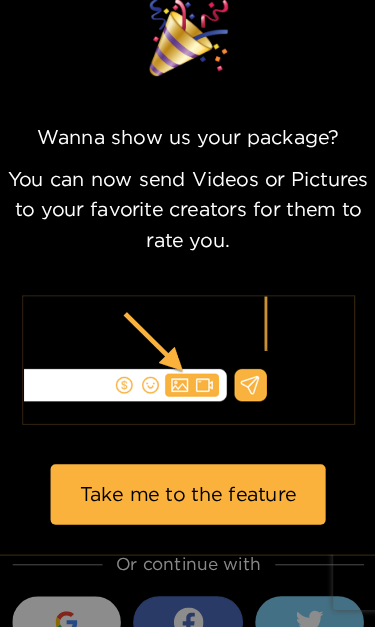 scroll, scrollTop: 768, scrollLeft: 0, axis: vertical 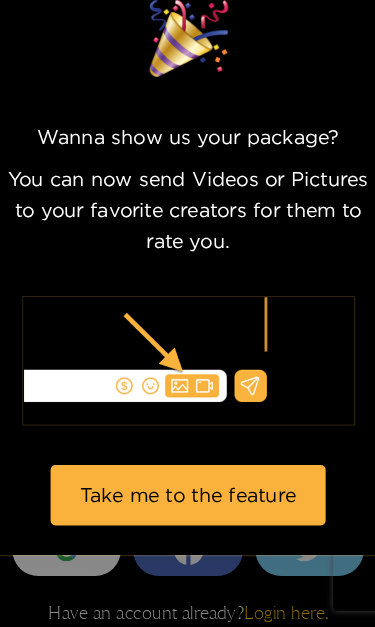 click on "Take me to the feature" at bounding box center (187, 519) 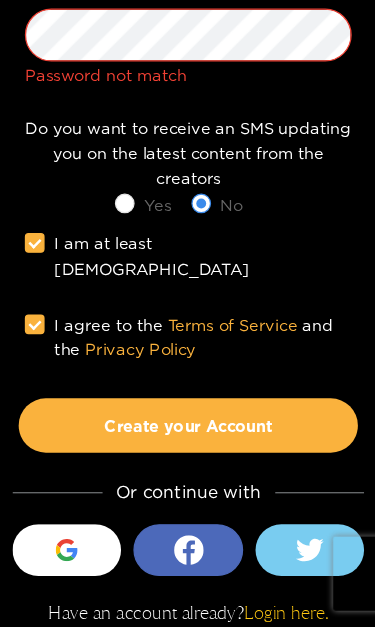click on "Create your Account" at bounding box center [187, 463] 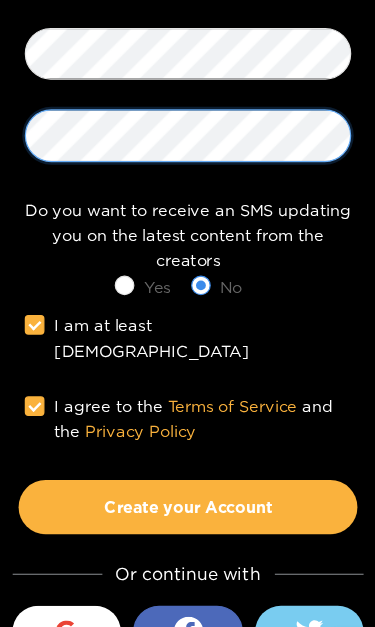 scroll, scrollTop: 753, scrollLeft: 0, axis: vertical 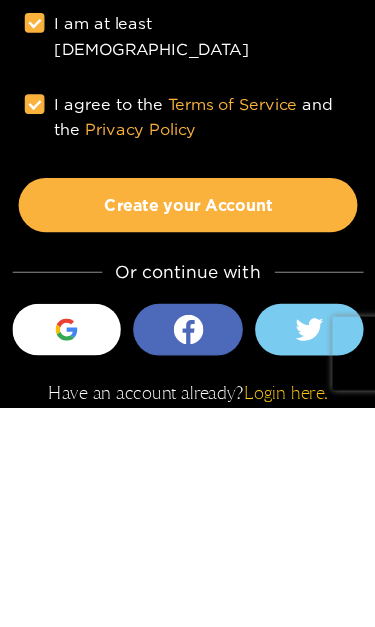 click on "Create your Account" at bounding box center (187, 463) 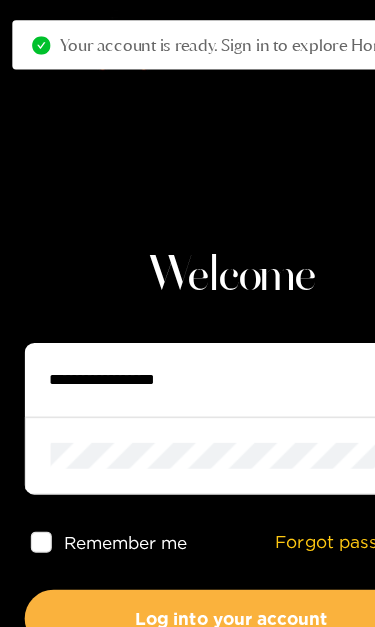 scroll, scrollTop: 0, scrollLeft: 0, axis: both 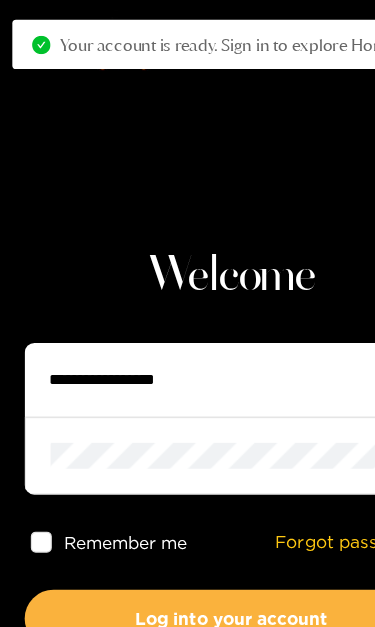 click on "Remember me" at bounding box center [88, 439] 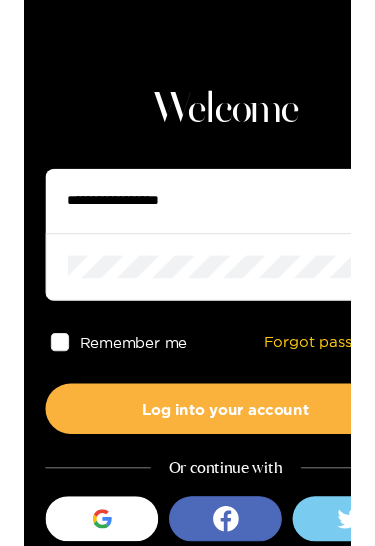 scroll, scrollTop: 16, scrollLeft: 0, axis: vertical 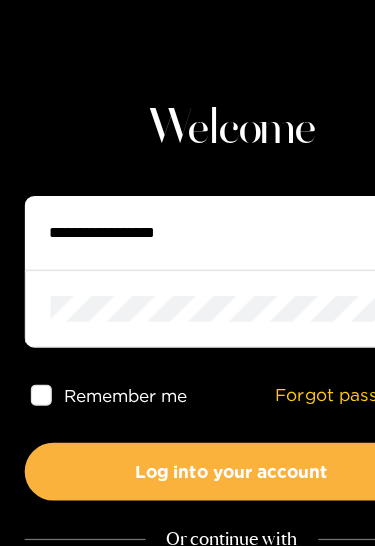 click at bounding box center (187, 292) 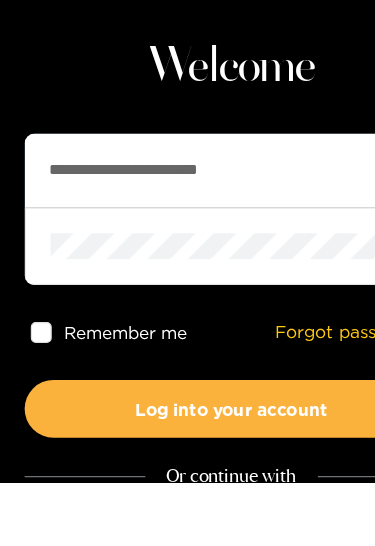type on "**********" 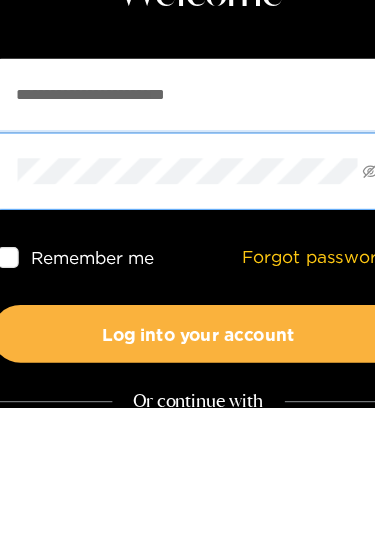 scroll, scrollTop: 128, scrollLeft: 0, axis: vertical 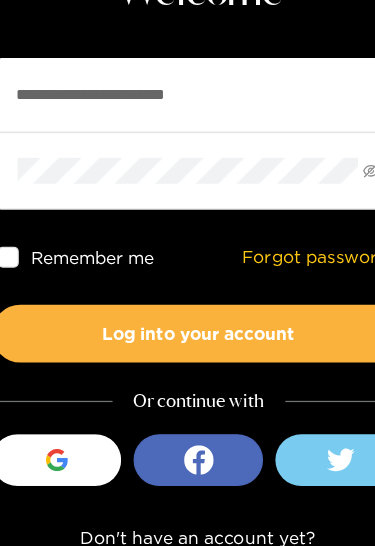 click on "Log into your account" at bounding box center (187, 373) 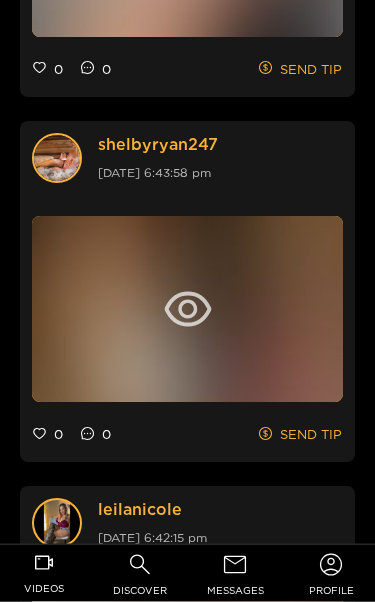 scroll, scrollTop: 3725, scrollLeft: 0, axis: vertical 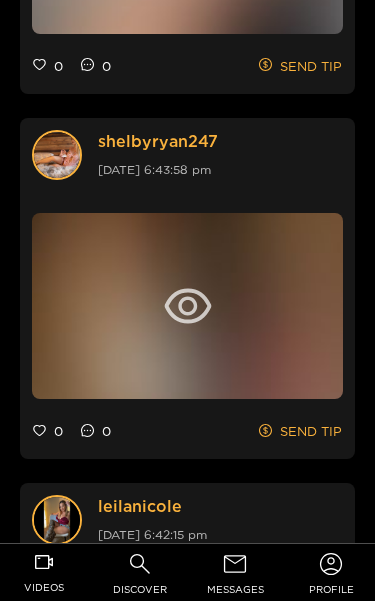 click 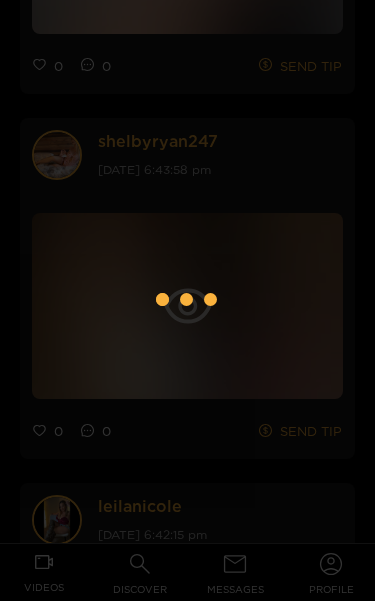 scroll, scrollTop: 3726, scrollLeft: 0, axis: vertical 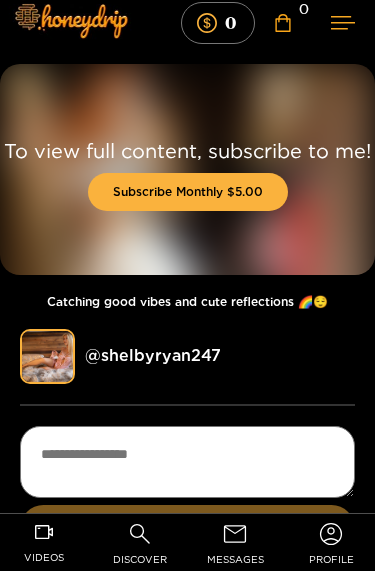 click on "Subscribe Monthly $5.00" at bounding box center [188, 192] 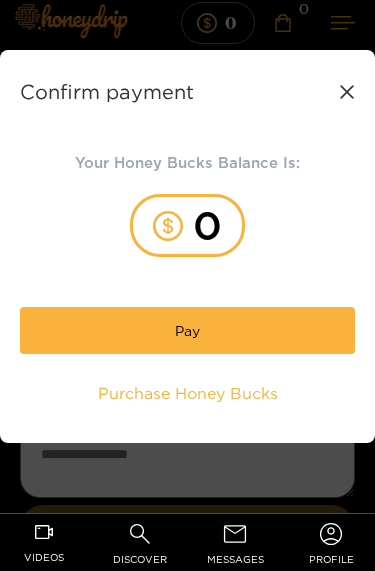 click on "Purchase Honey Bucks" at bounding box center [188, 393] 